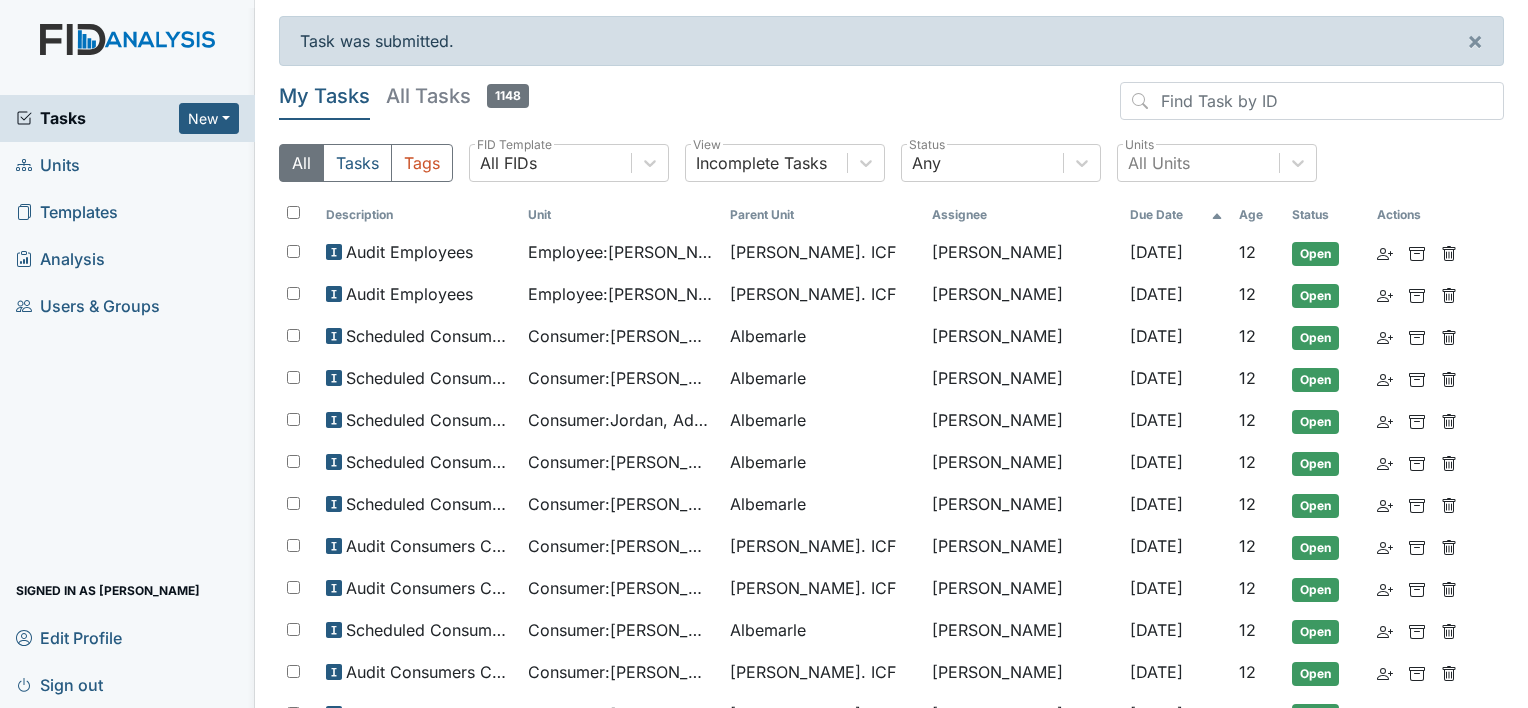 scroll, scrollTop: 0, scrollLeft: 0, axis: both 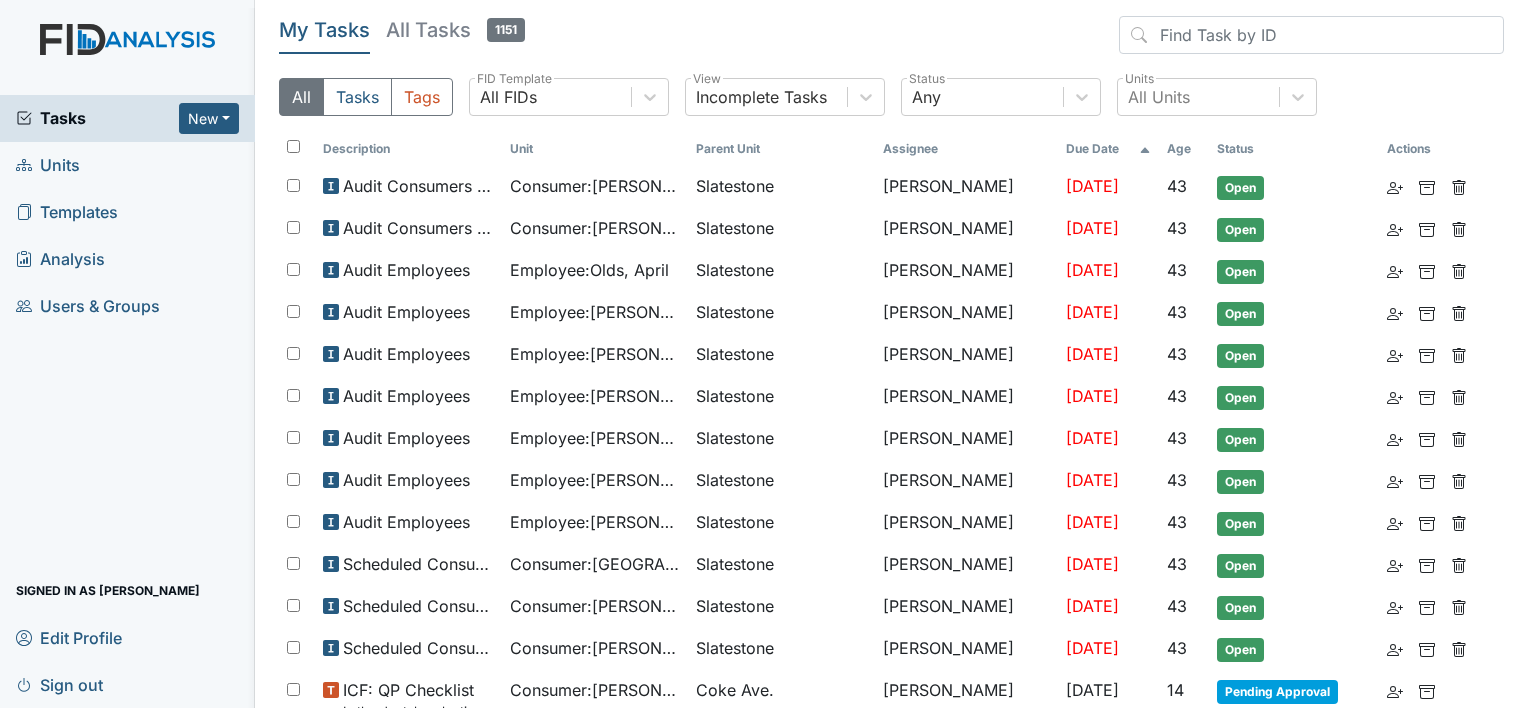 click on "My Tasks   All Tasks   1151" at bounding box center (891, 39) 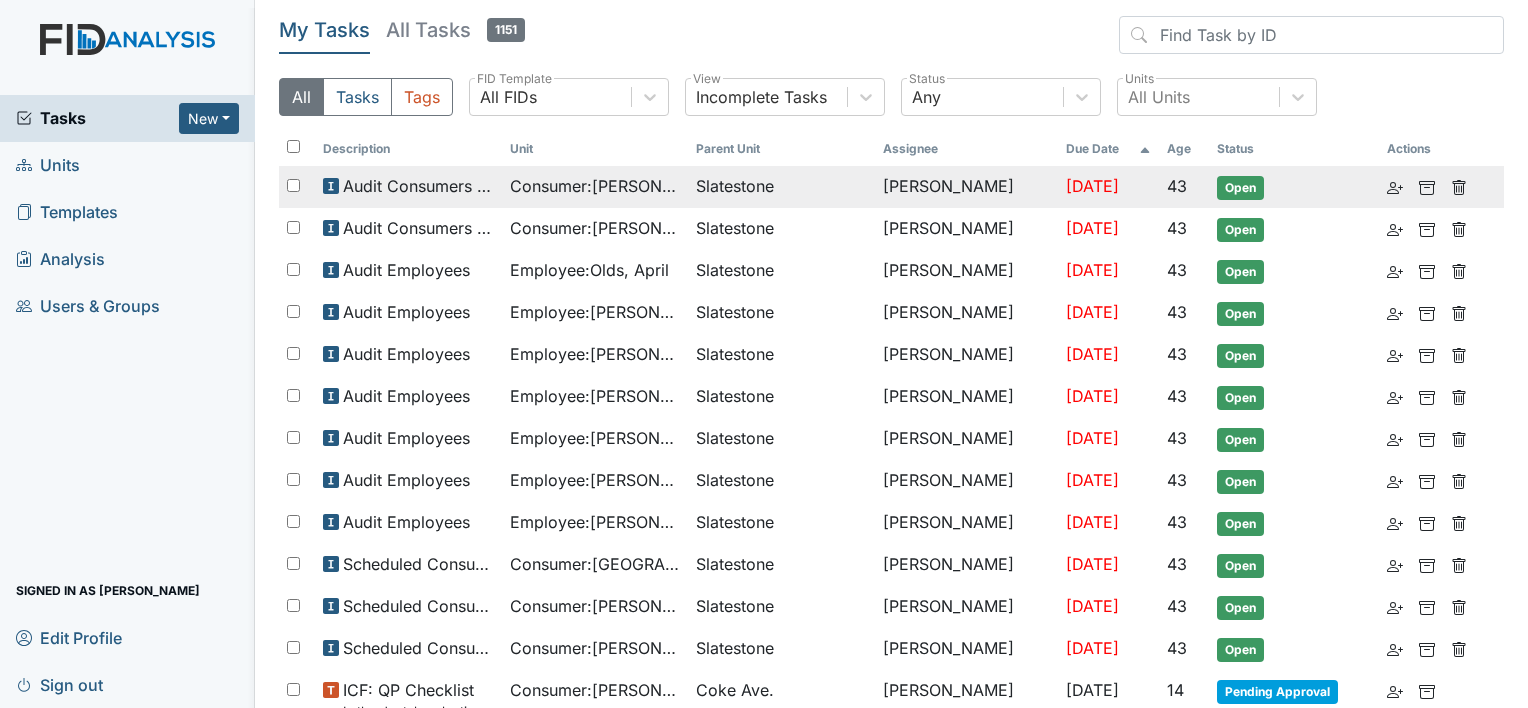 click on "Consumer :  Presson, Deon" at bounding box center [595, 186] 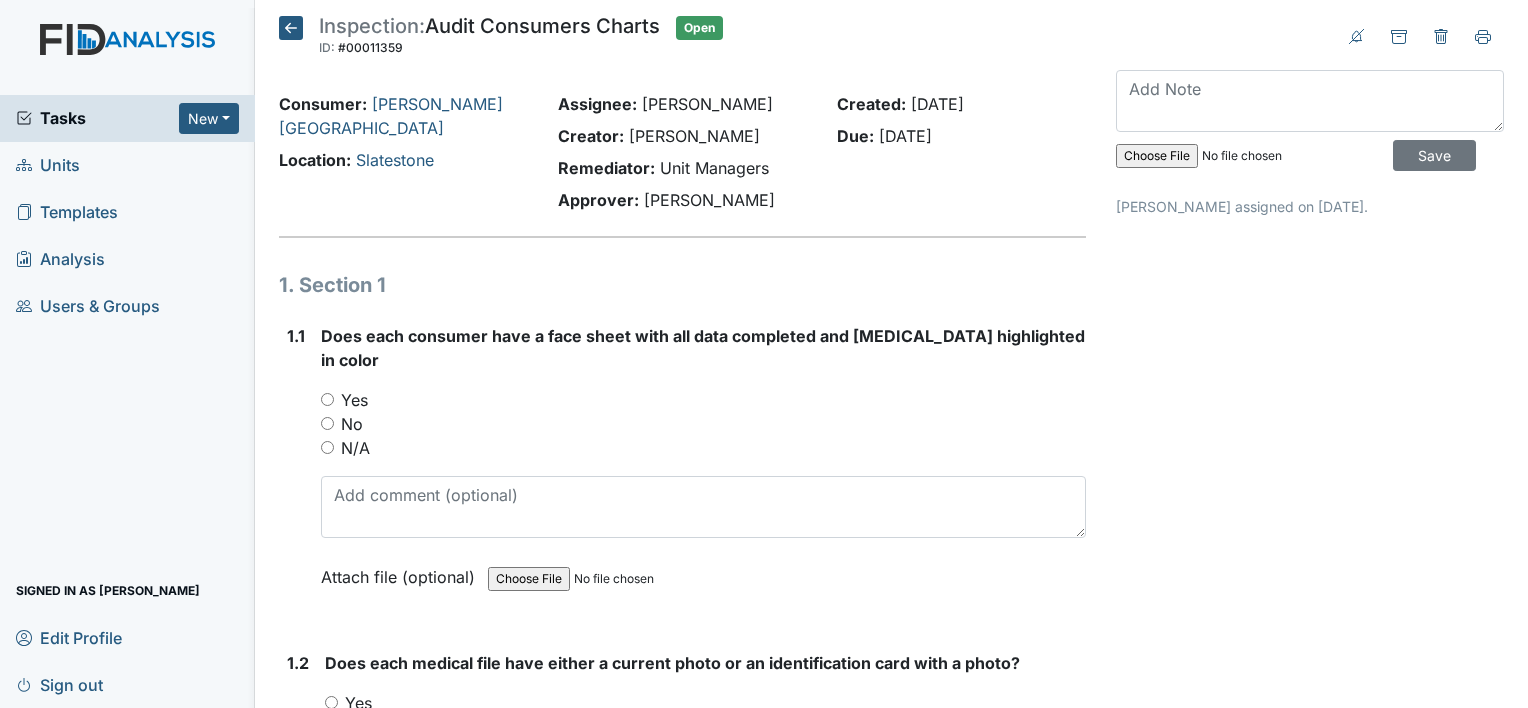 scroll, scrollTop: 0, scrollLeft: 0, axis: both 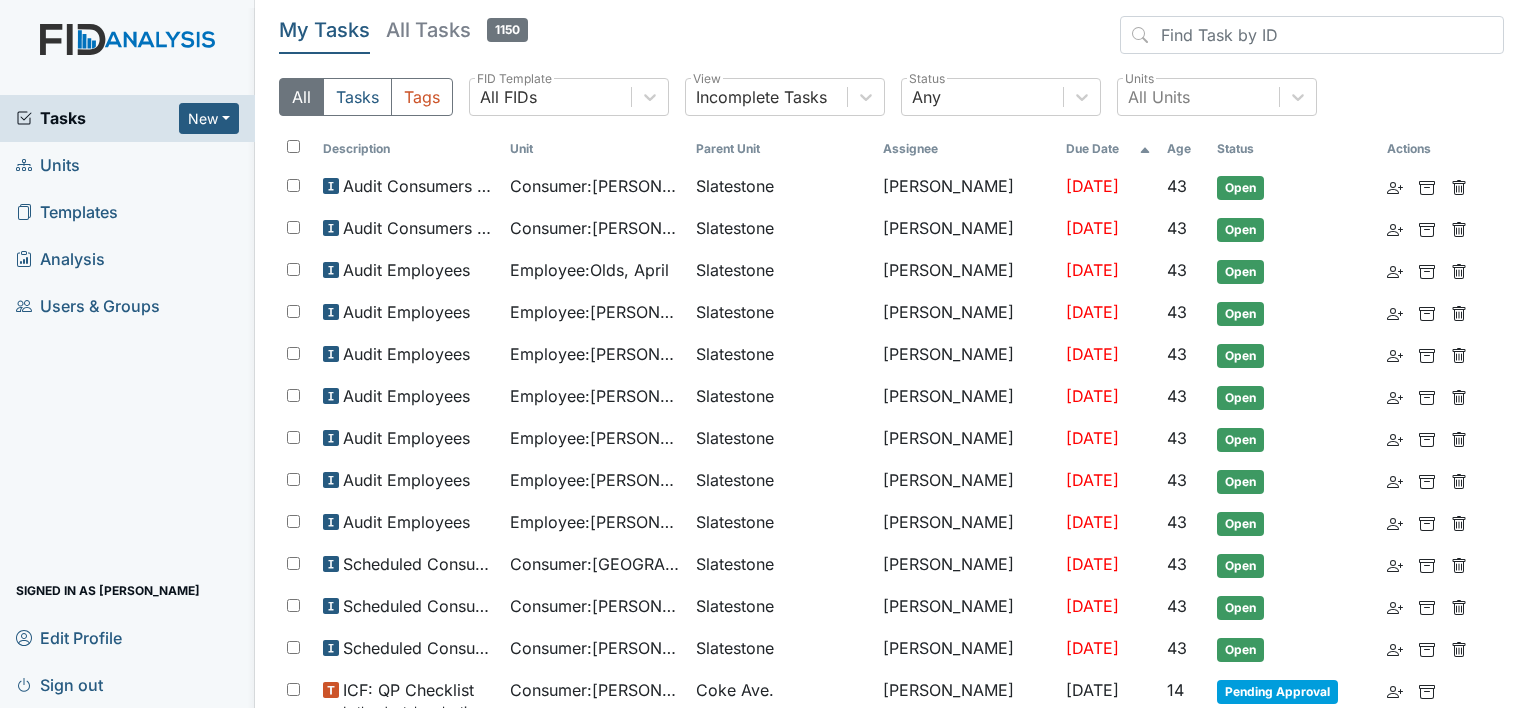 click on "Units" at bounding box center (48, 165) 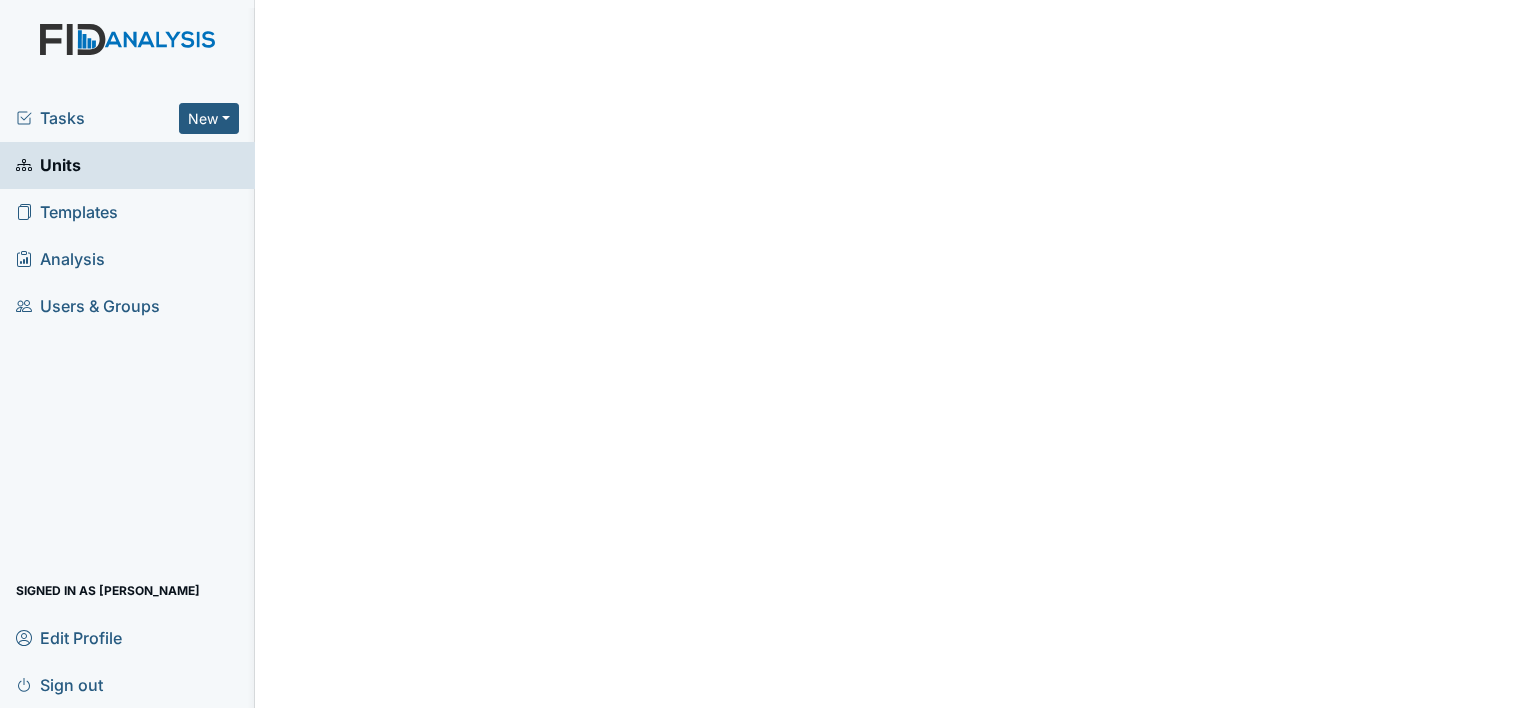 scroll, scrollTop: 0, scrollLeft: 0, axis: both 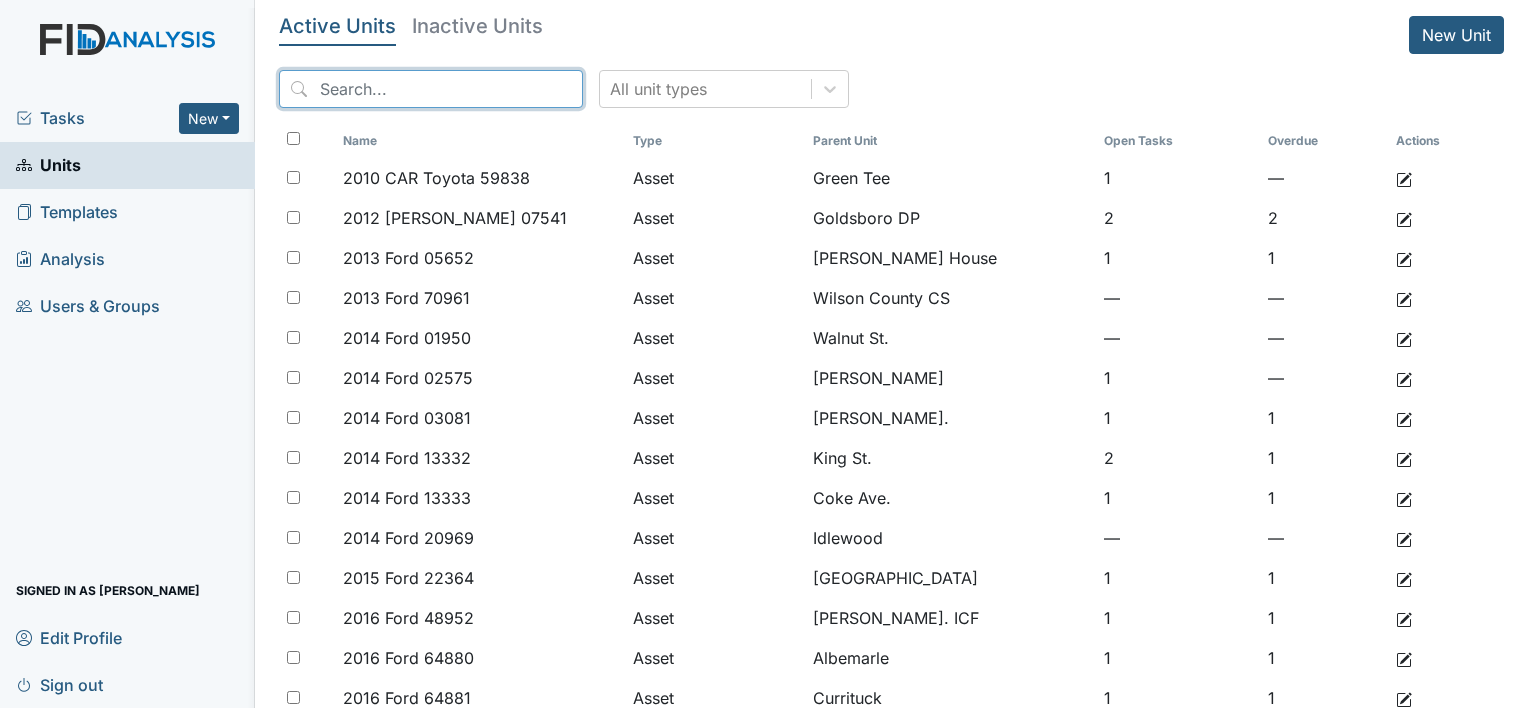 click at bounding box center (431, 89) 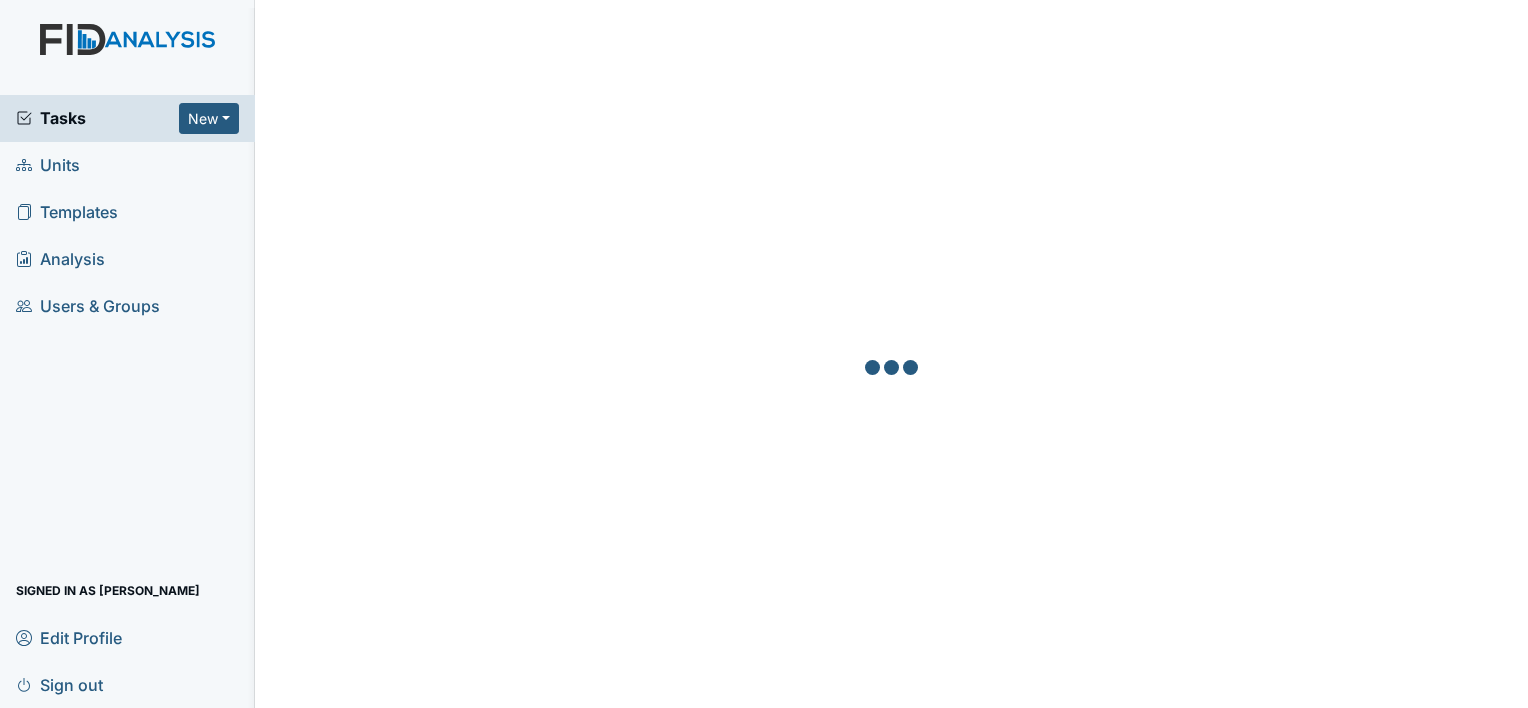 scroll, scrollTop: 0, scrollLeft: 0, axis: both 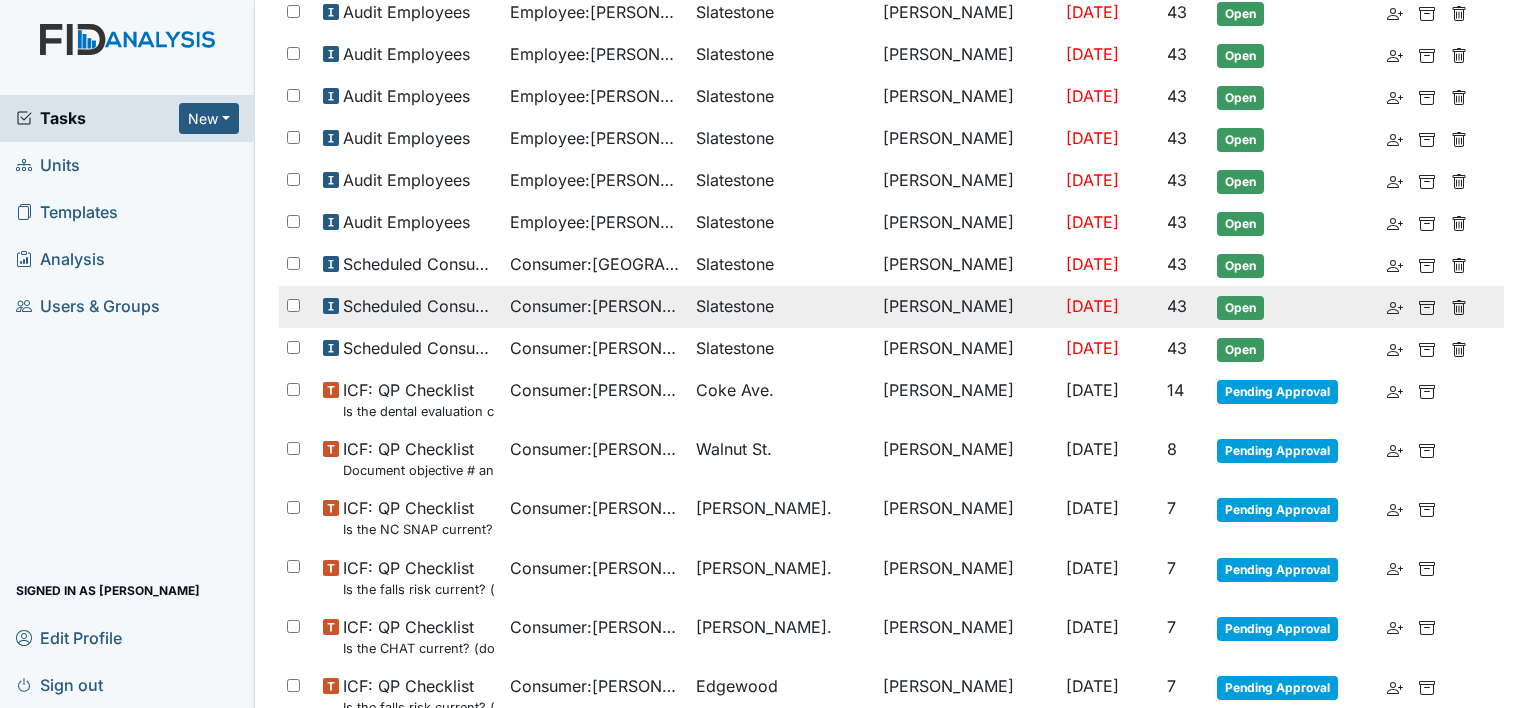 click at bounding box center (1429, 306) 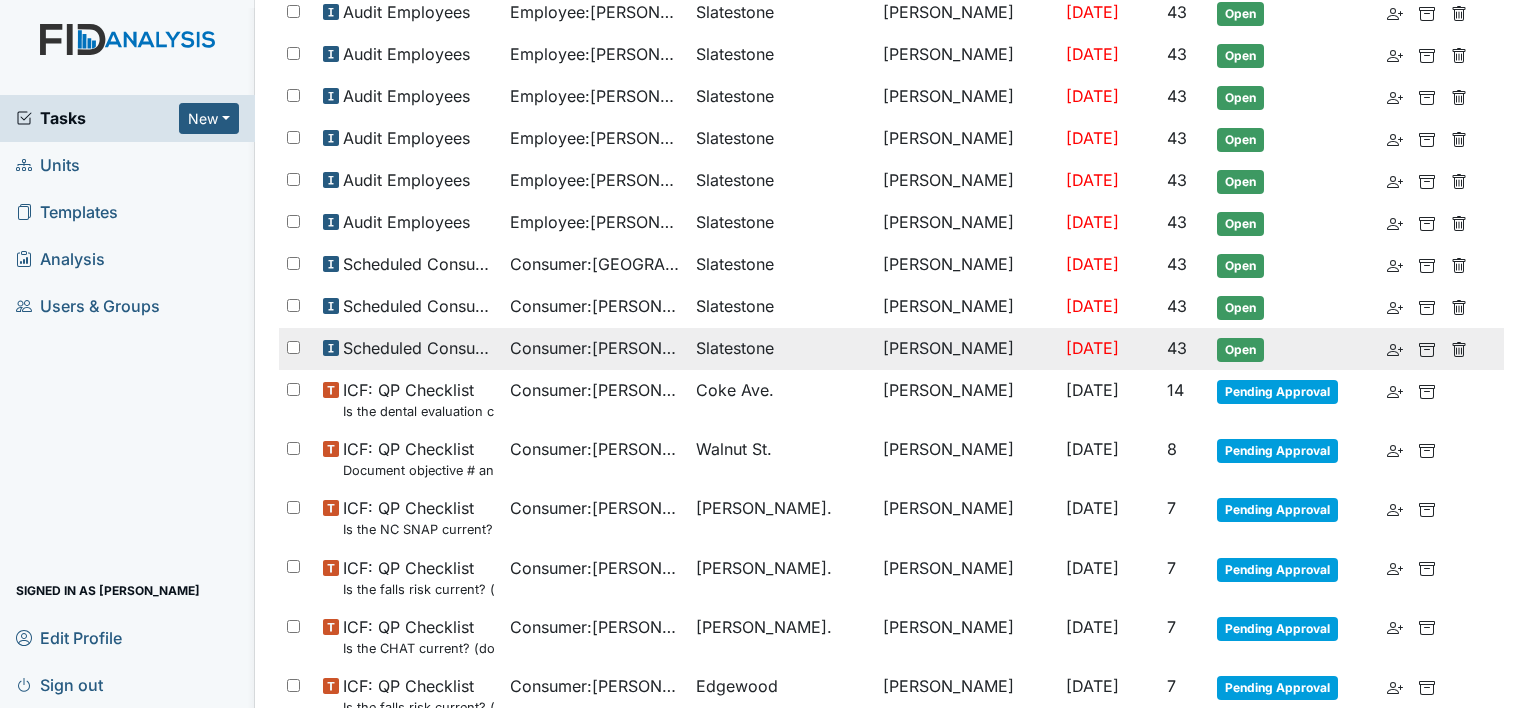 scroll, scrollTop: 0, scrollLeft: 0, axis: both 